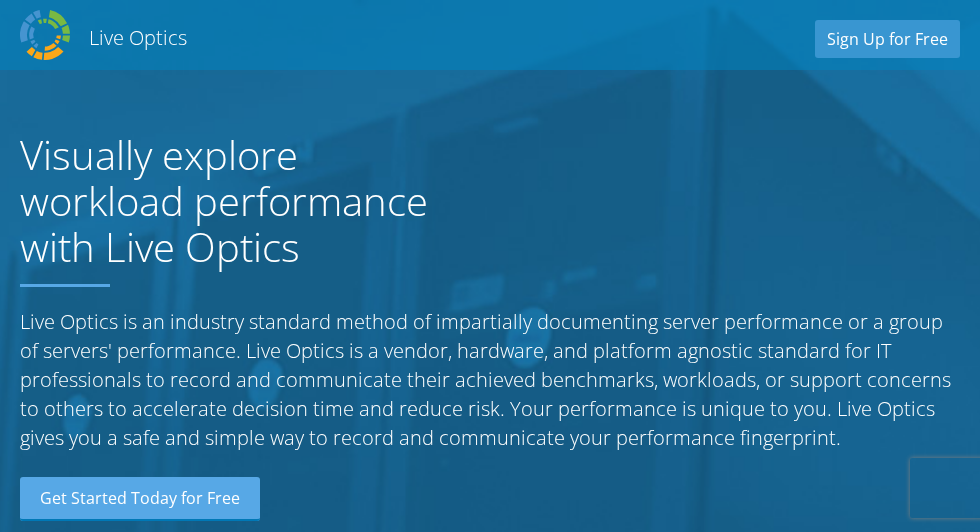 scroll, scrollTop: 0, scrollLeft: 0, axis: both 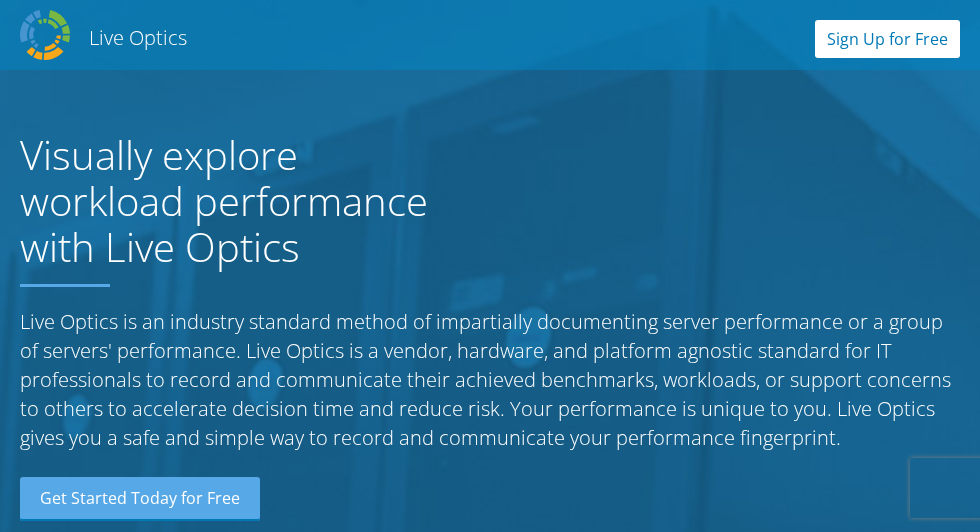 click on "Sign Up for Free" at bounding box center (887, 39) 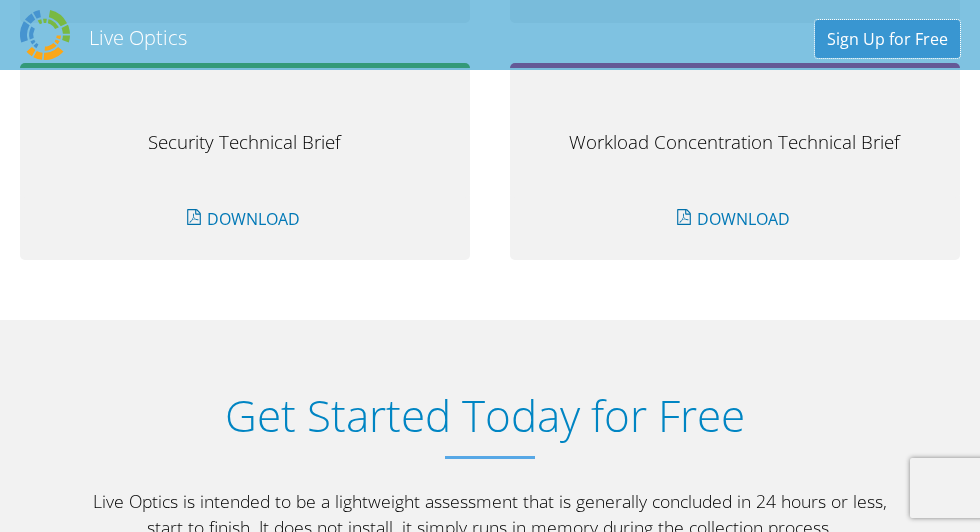 scroll, scrollTop: 3081, scrollLeft: 0, axis: vertical 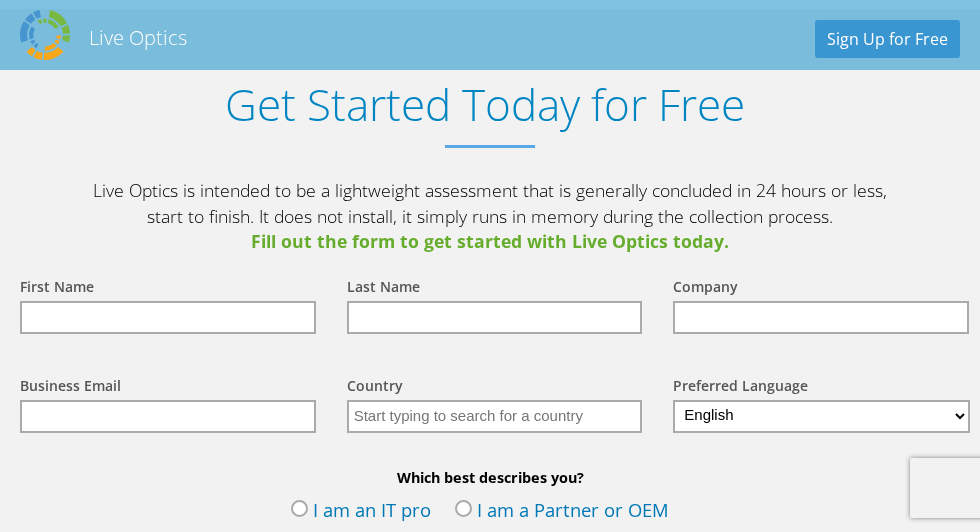 click at bounding box center [168, 317] 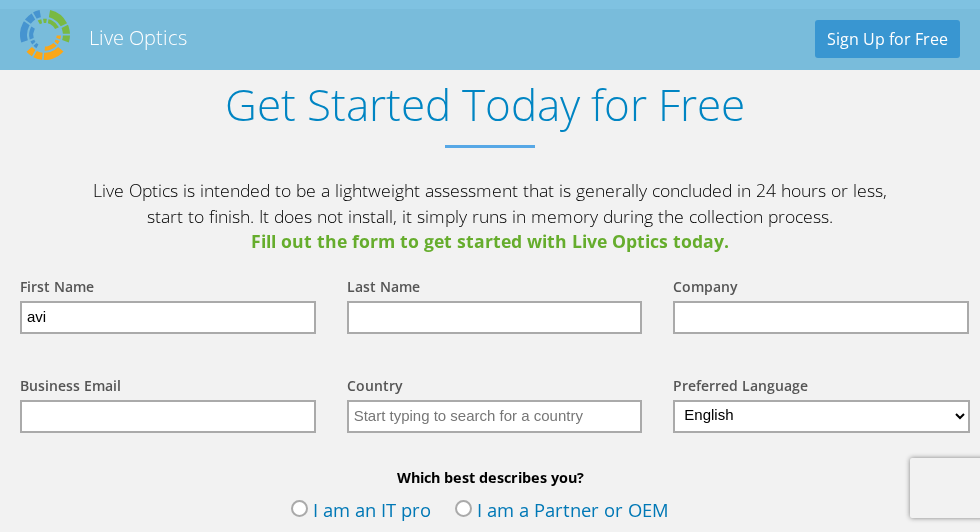 type on "Azulay" 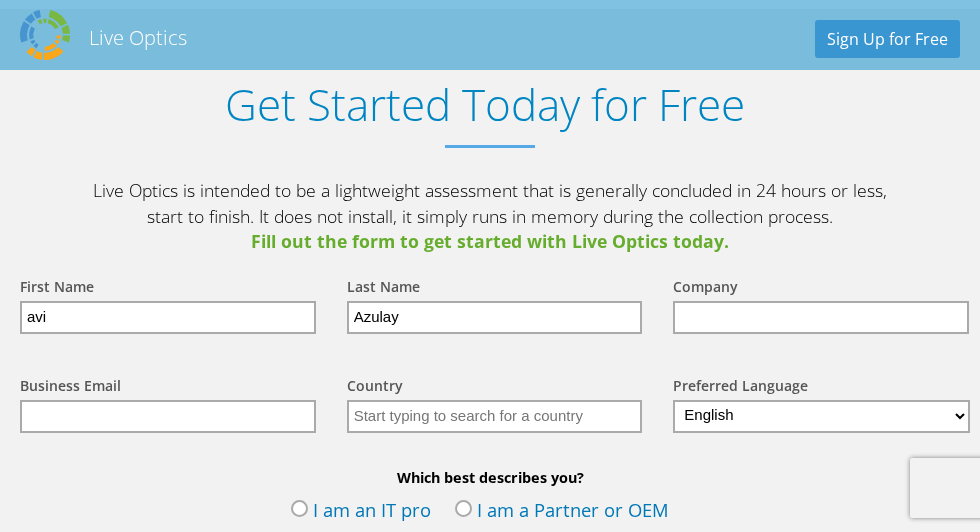 type on "Nisko (אלונים)" 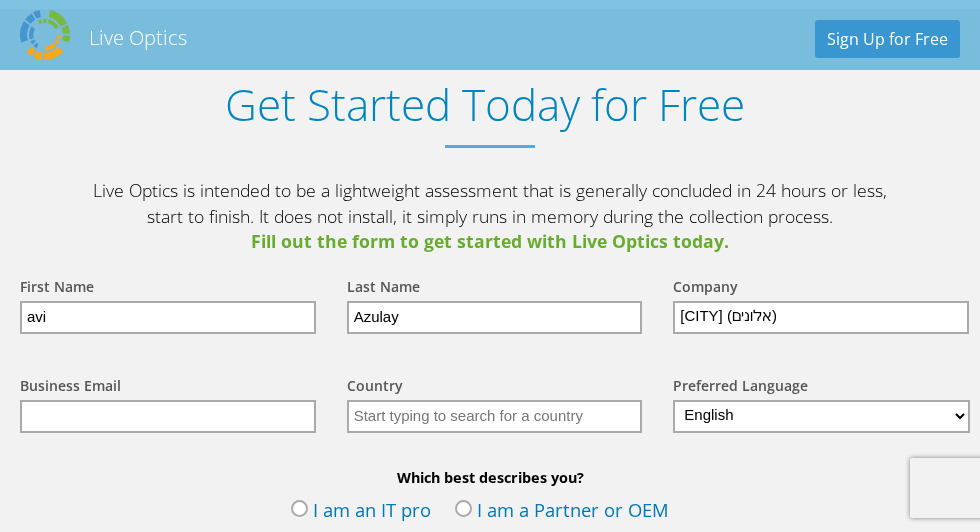 type on "[EMAIL]" 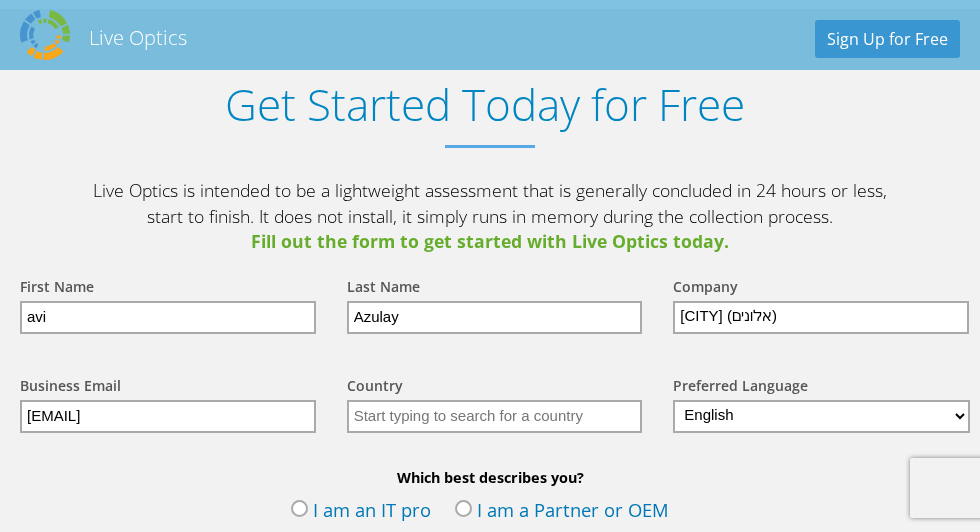 type on "Israel" 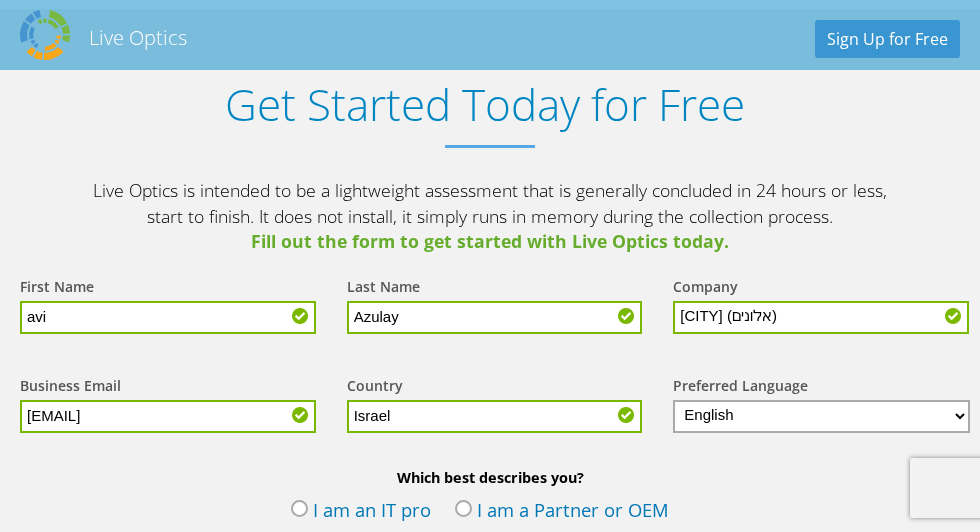 drag, startPoint x: 820, startPoint y: 367, endPoint x: 730, endPoint y: 361, distance: 90.199776 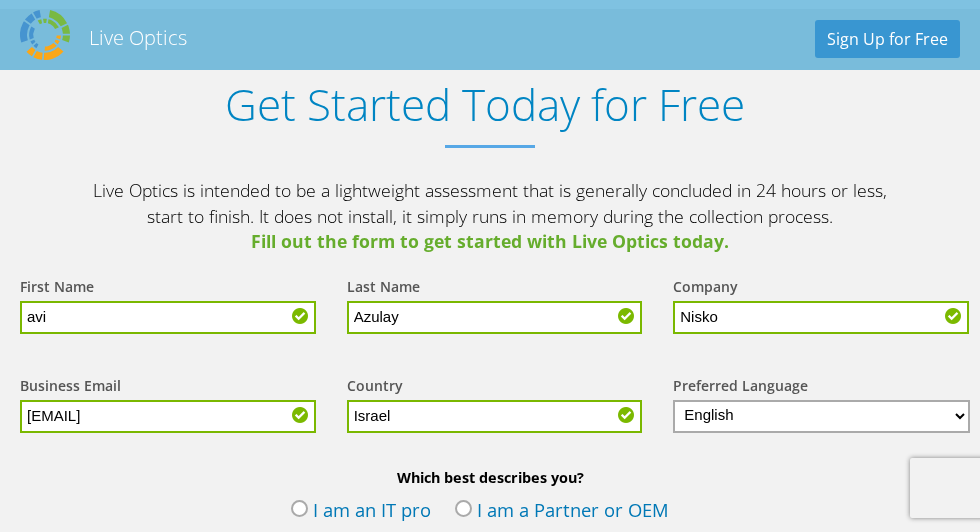 type on "Nisko" 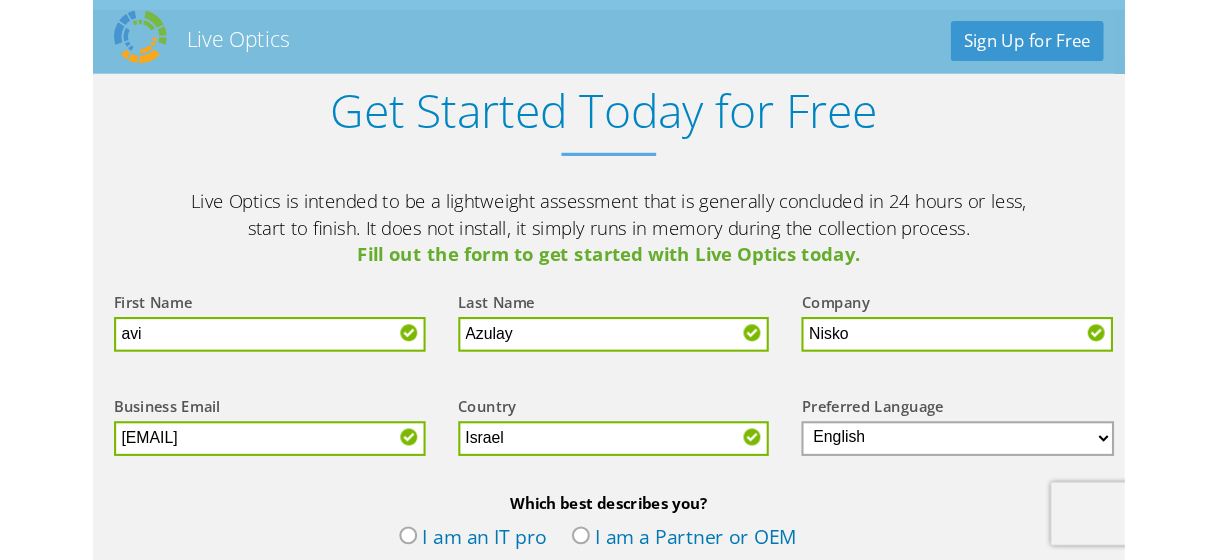 scroll, scrollTop: 2926, scrollLeft: 0, axis: vertical 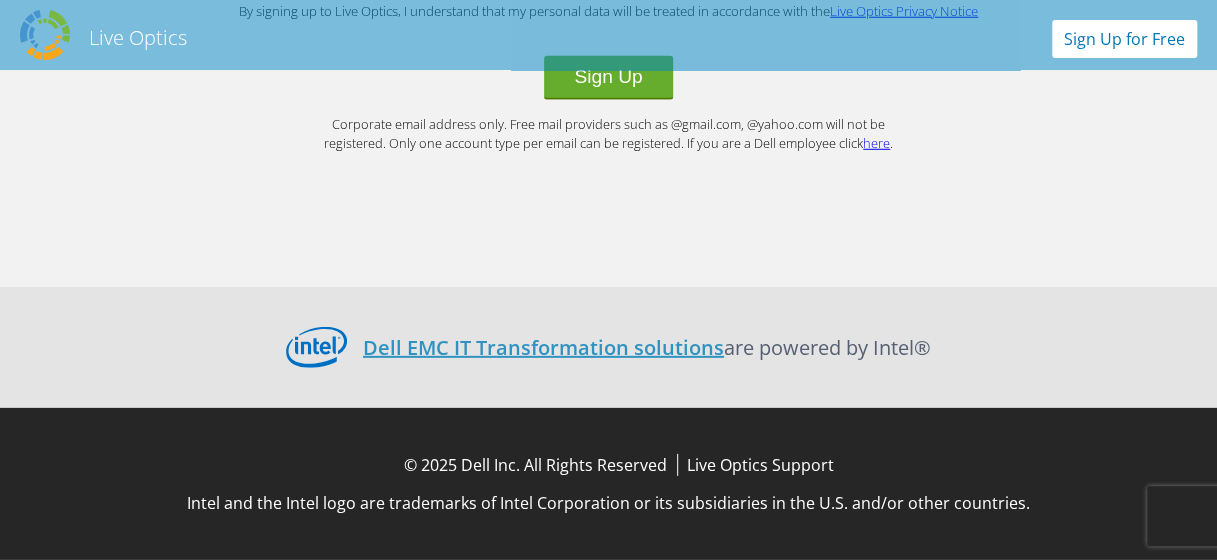 click on "Sign Up for Free" at bounding box center [1124, 39] 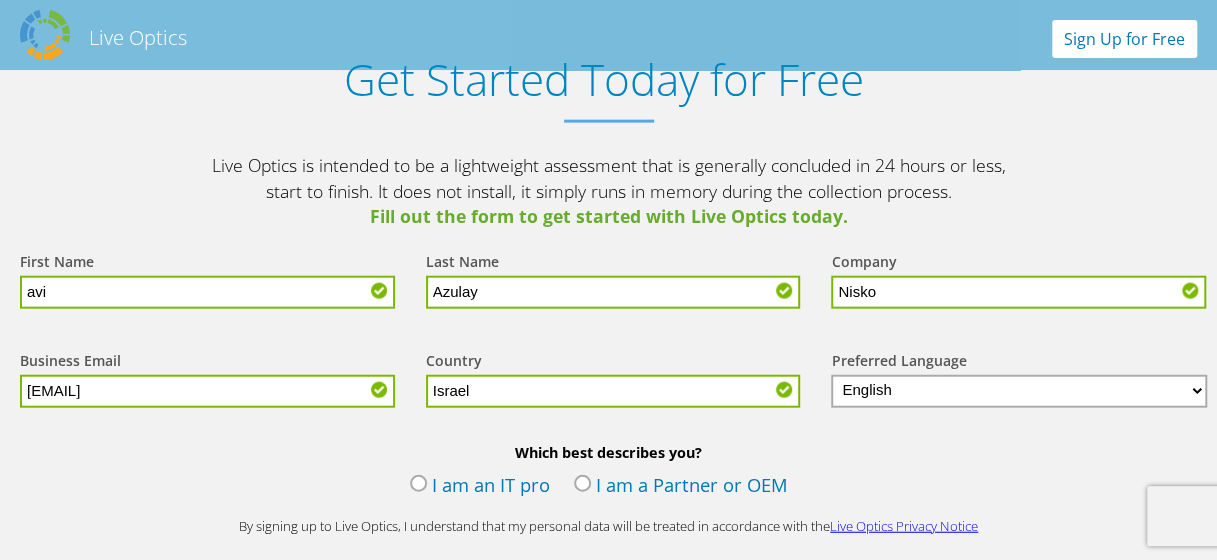 scroll, scrollTop: 2104, scrollLeft: 0, axis: vertical 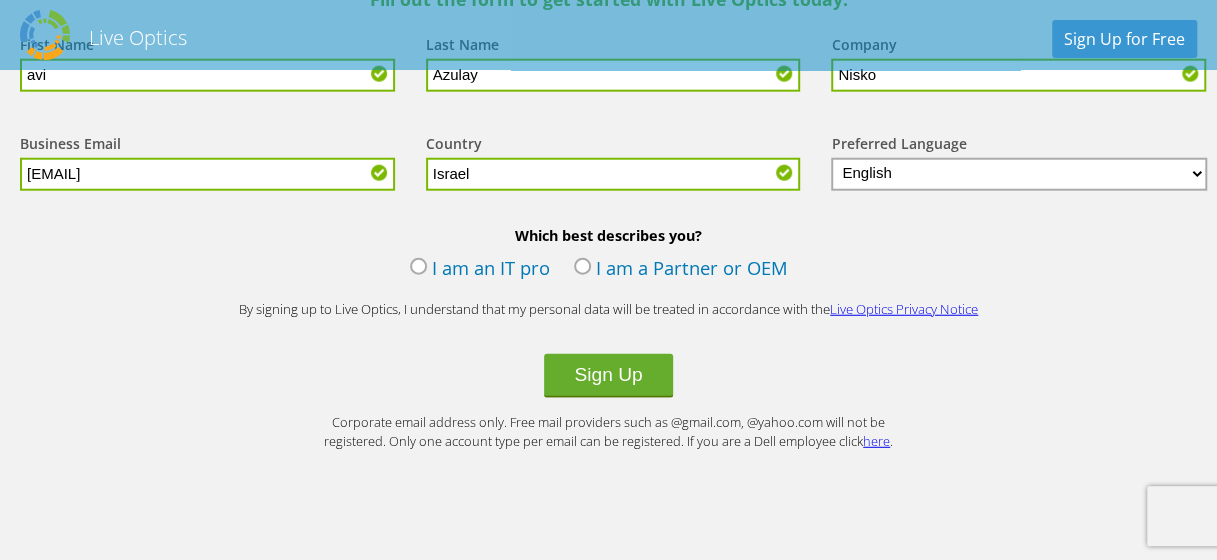 click on "I am an IT pro" at bounding box center (480, 270) 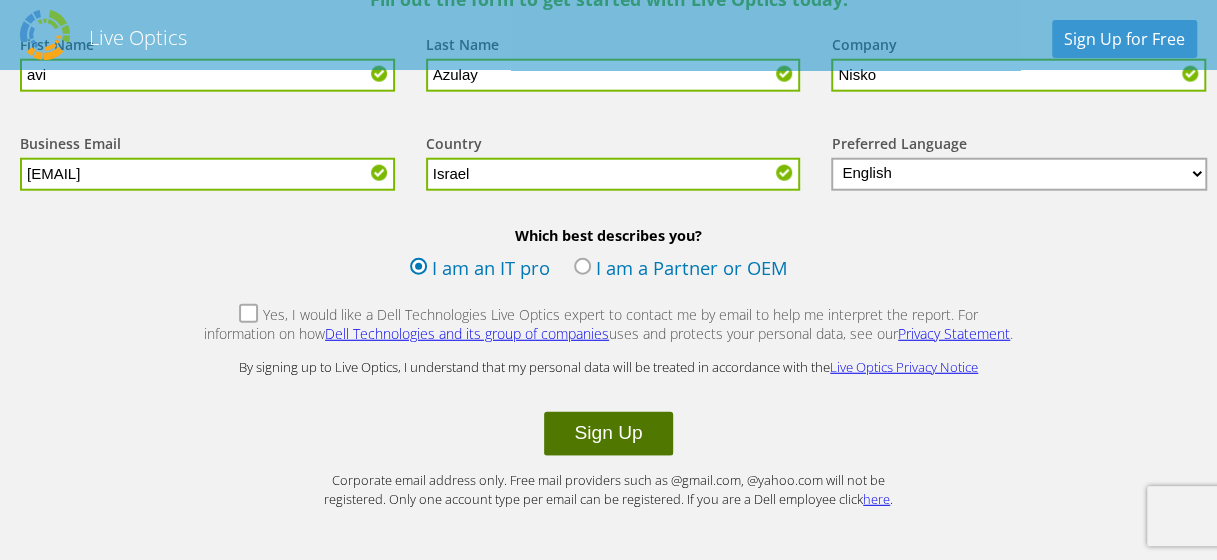 click on "Sign Up" at bounding box center [608, 434] 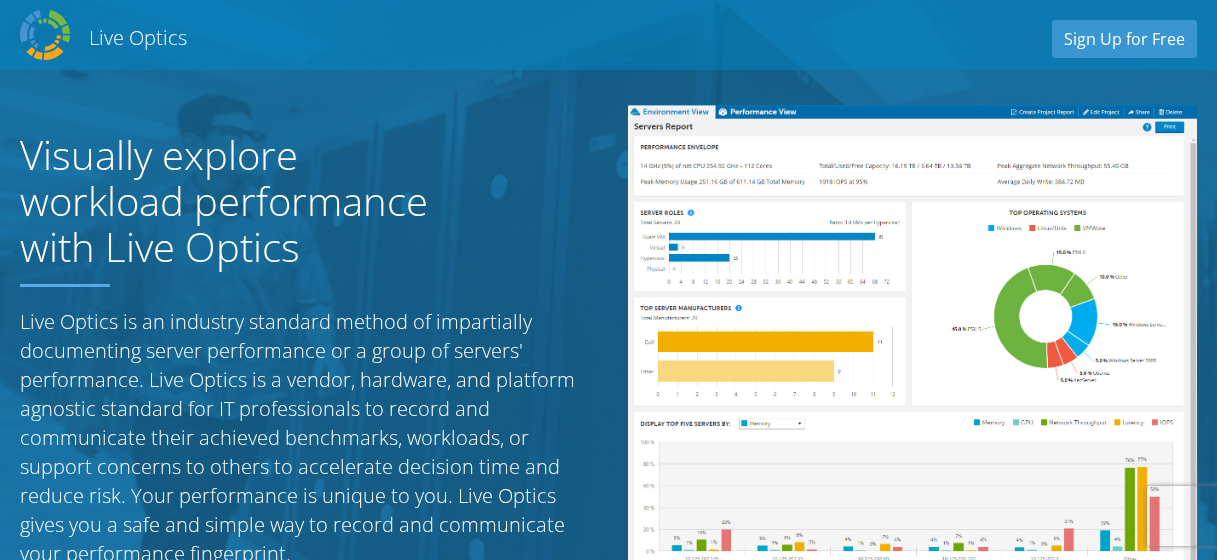 scroll, scrollTop: 0, scrollLeft: 0, axis: both 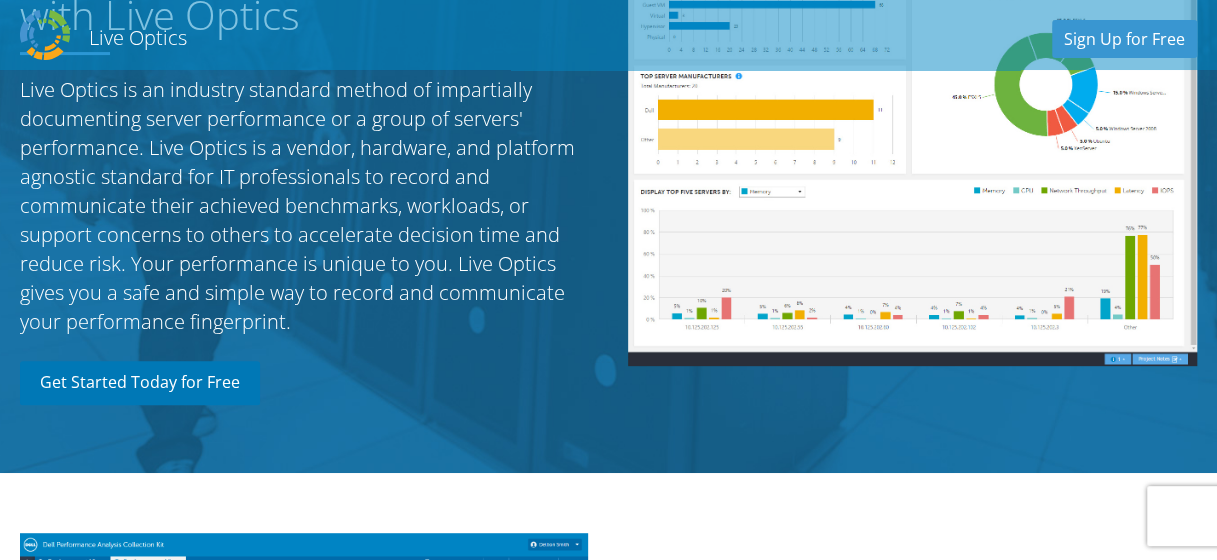 click on "Get Started Today for Free" at bounding box center (140, 383) 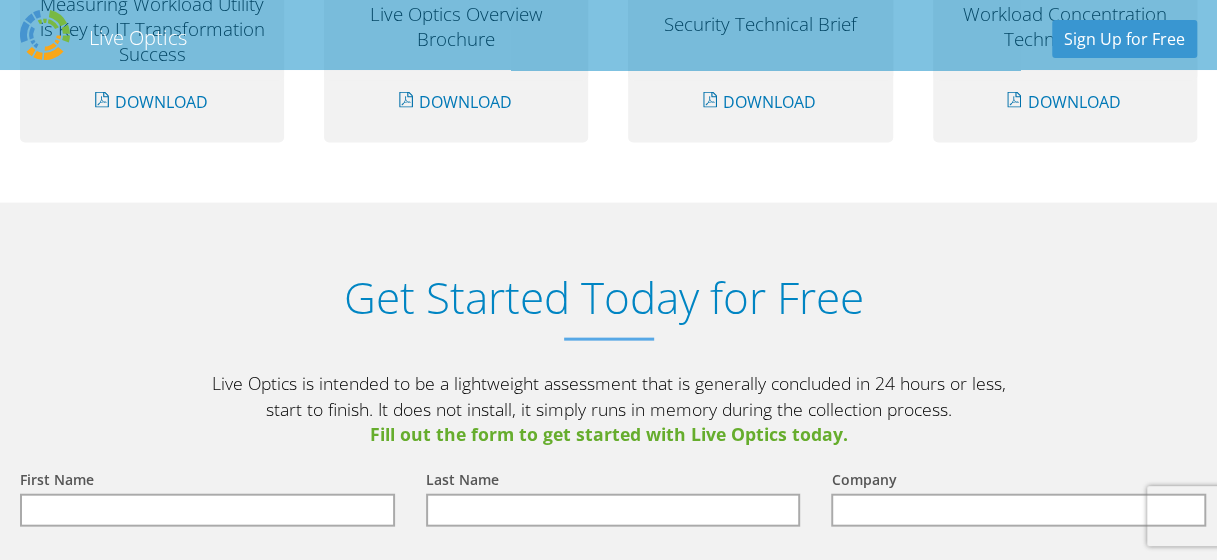 scroll, scrollTop: 2104, scrollLeft: 0, axis: vertical 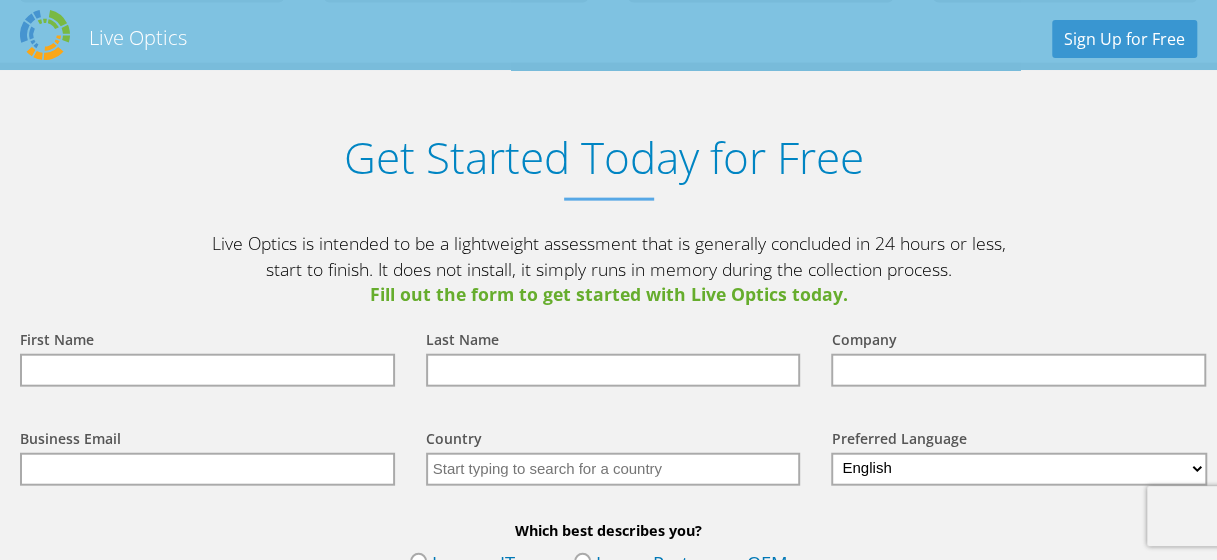 click at bounding box center [207, 370] 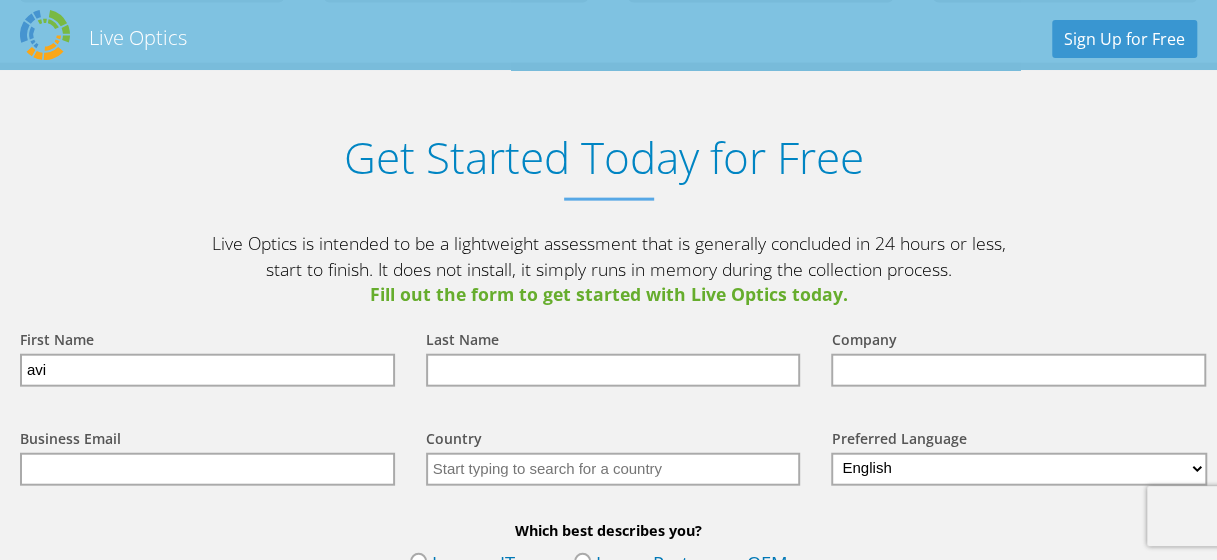 type on "Azulay" 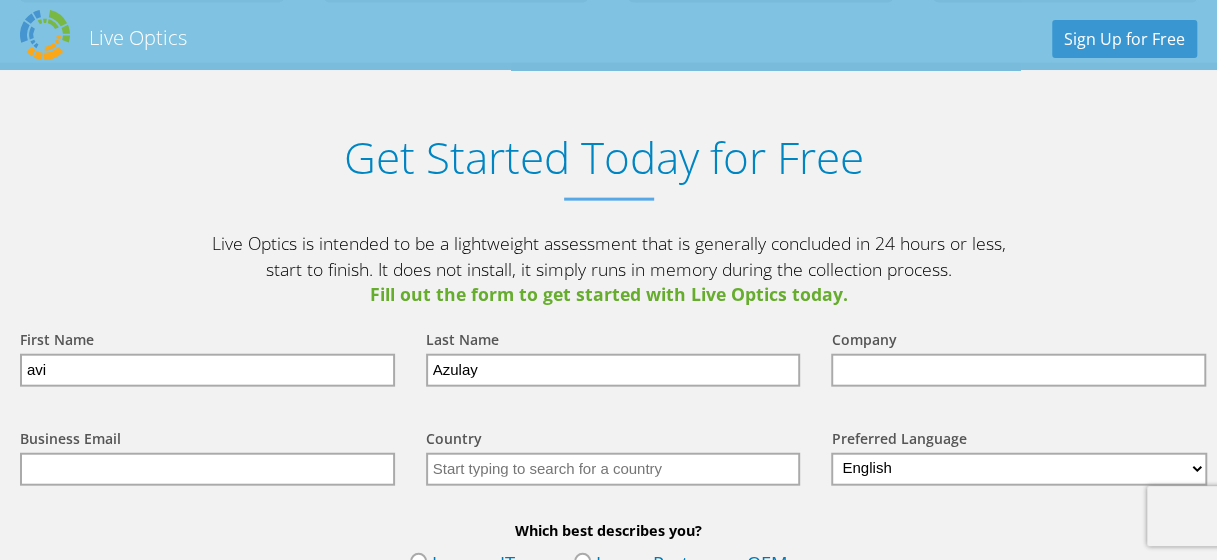 type on "Nisko (אלונים)" 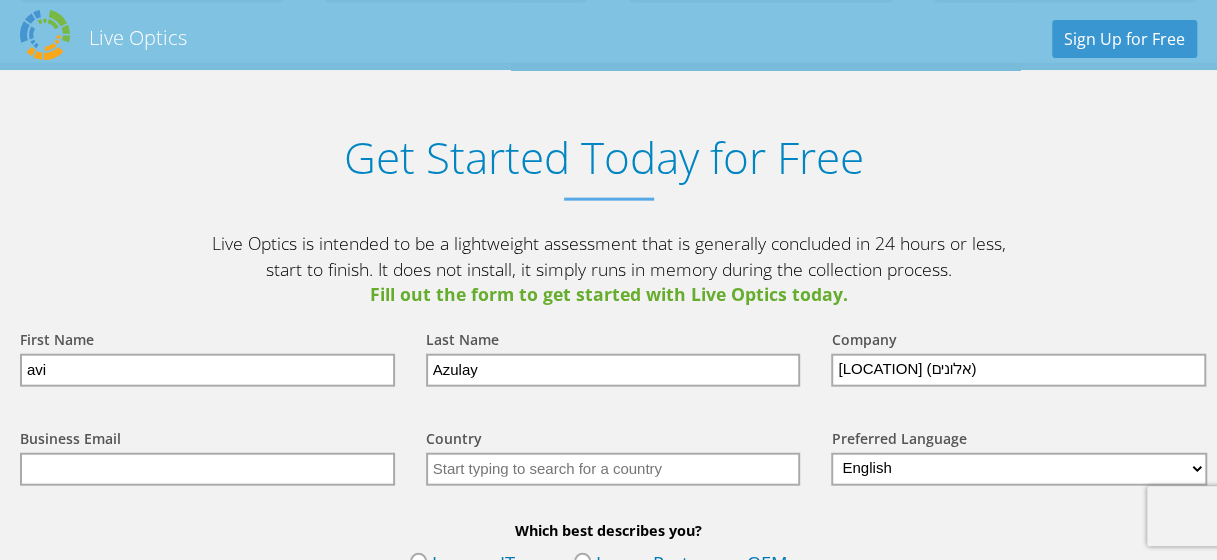 type on "avi.azulay@niskoelec.com" 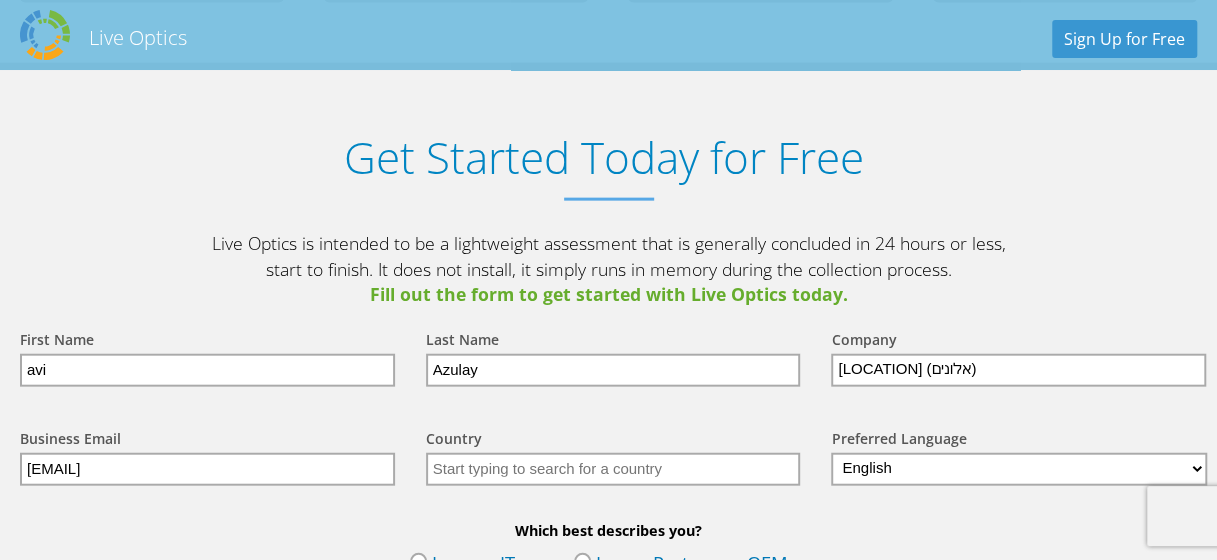type on "Israel" 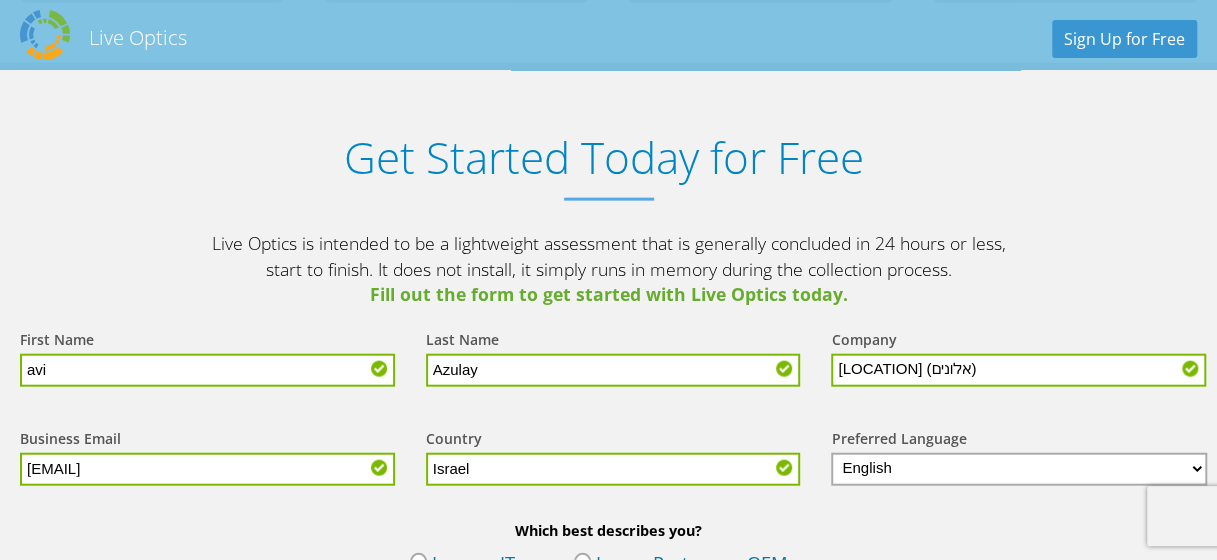 drag, startPoint x: 942, startPoint y: 372, endPoint x: 877, endPoint y: 368, distance: 65.12296 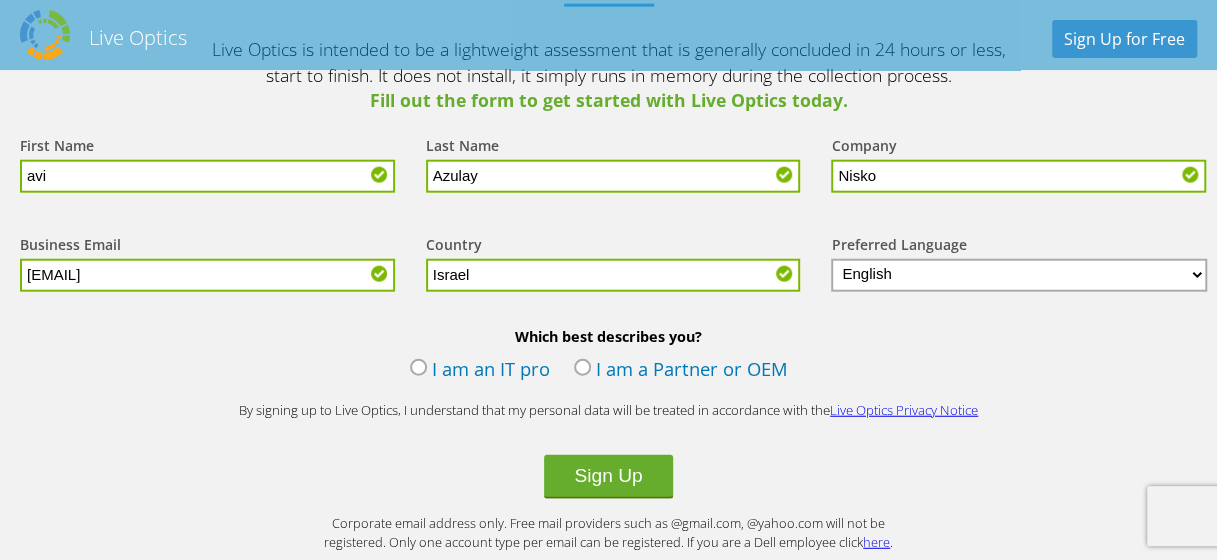 scroll, scrollTop: 2303, scrollLeft: 0, axis: vertical 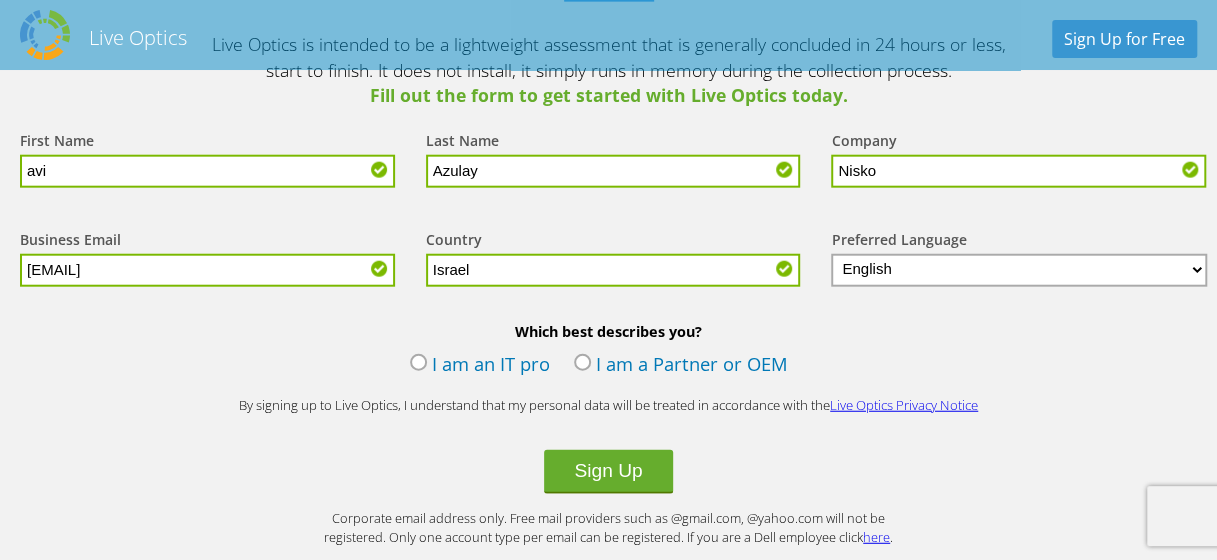 type on "Nisko" 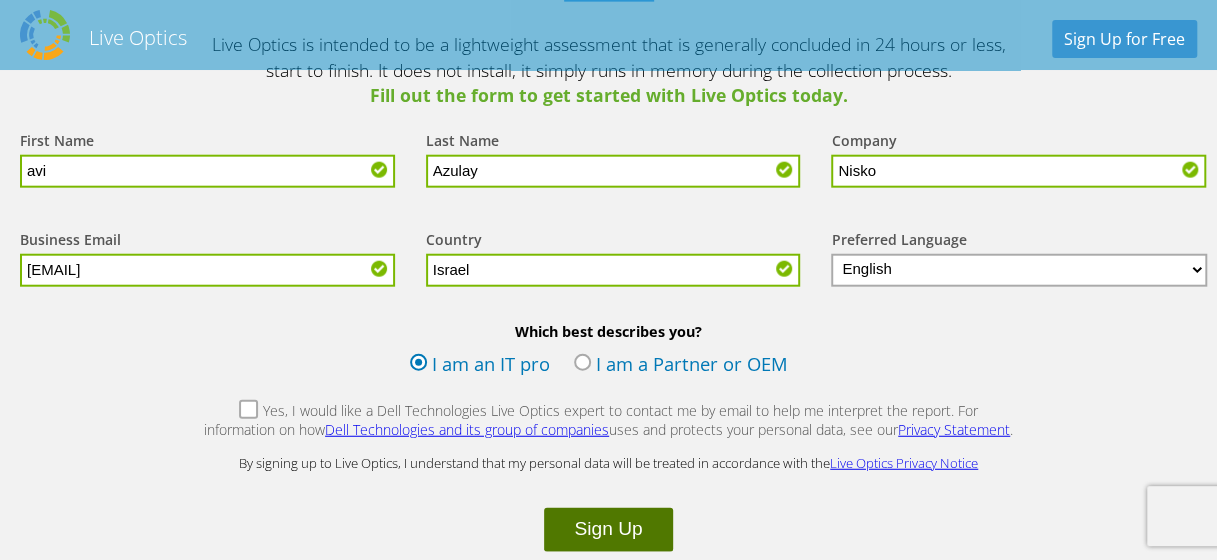 click on "Sign Up" at bounding box center [608, 530] 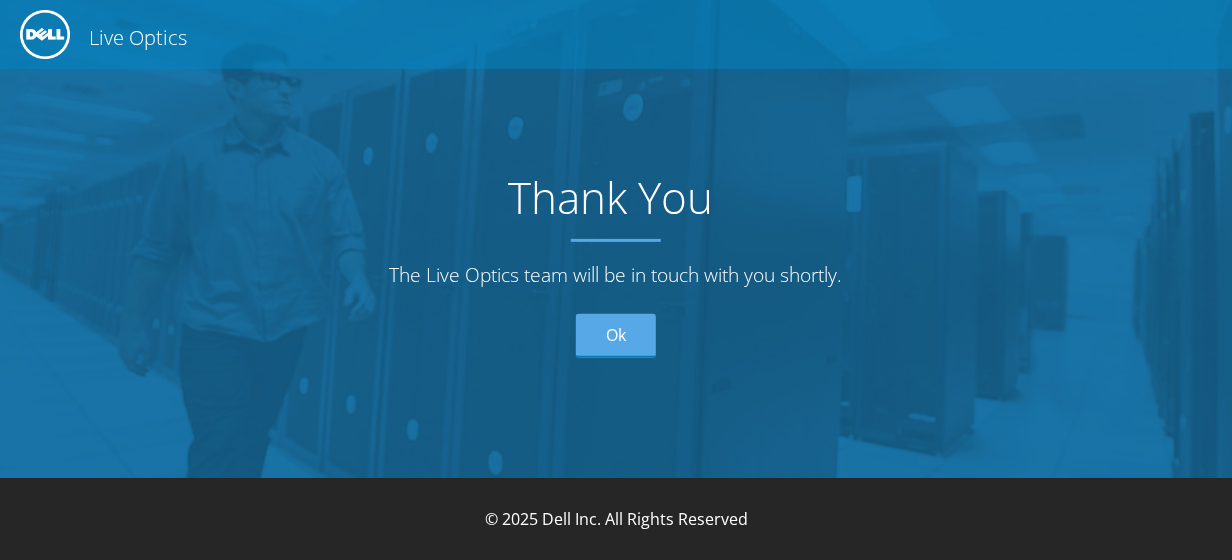 scroll, scrollTop: 0, scrollLeft: 0, axis: both 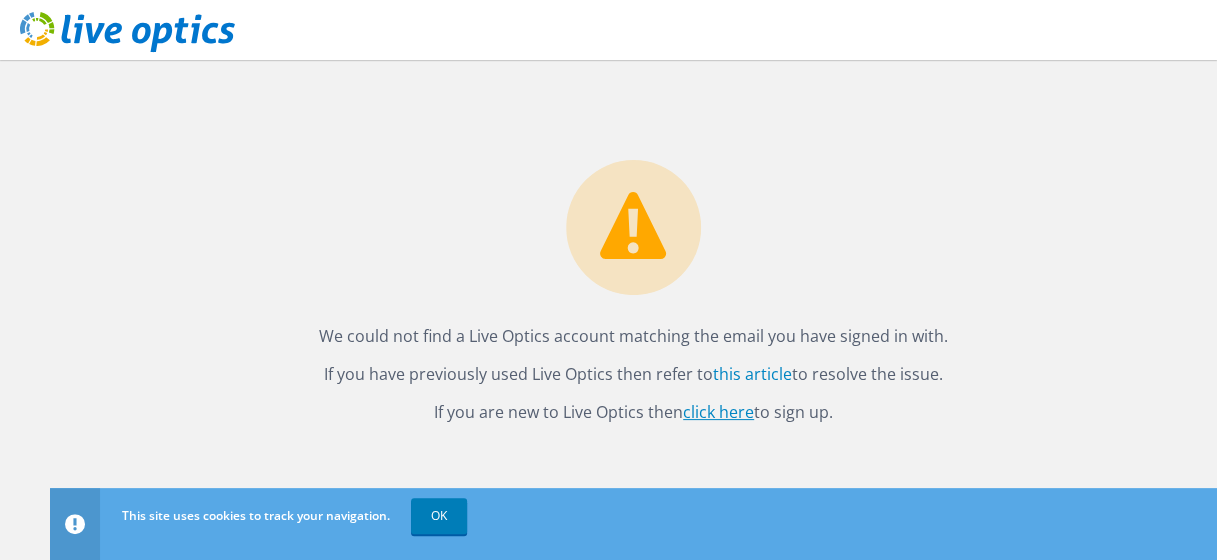 click on "click here" at bounding box center [718, 412] 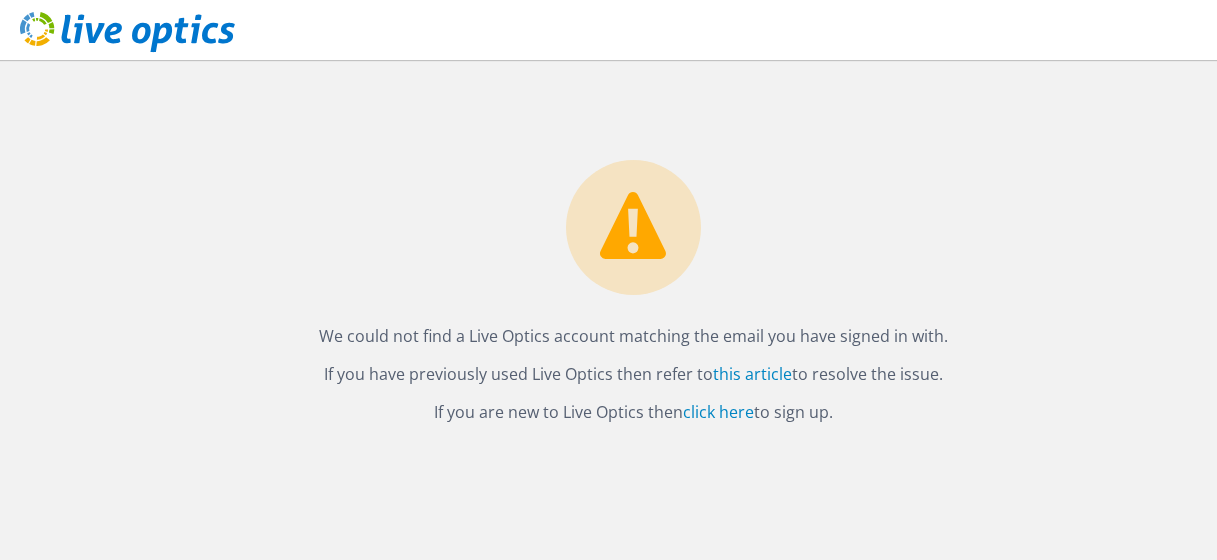 scroll, scrollTop: 0, scrollLeft: 0, axis: both 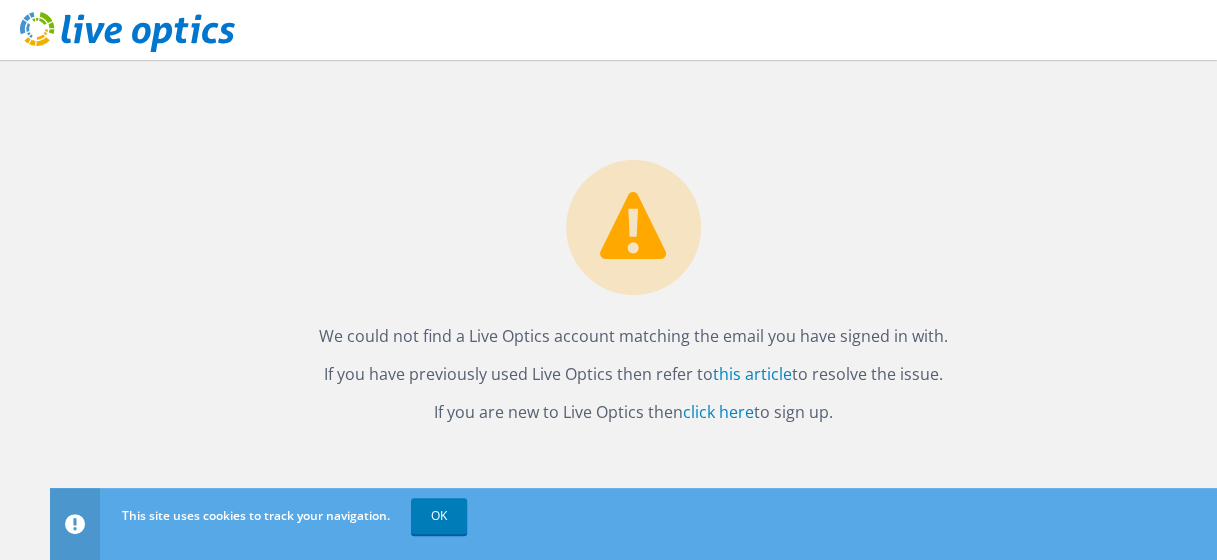 click on "We could not find a Live Optics account matching the email you have signed in with." at bounding box center (633, 336) 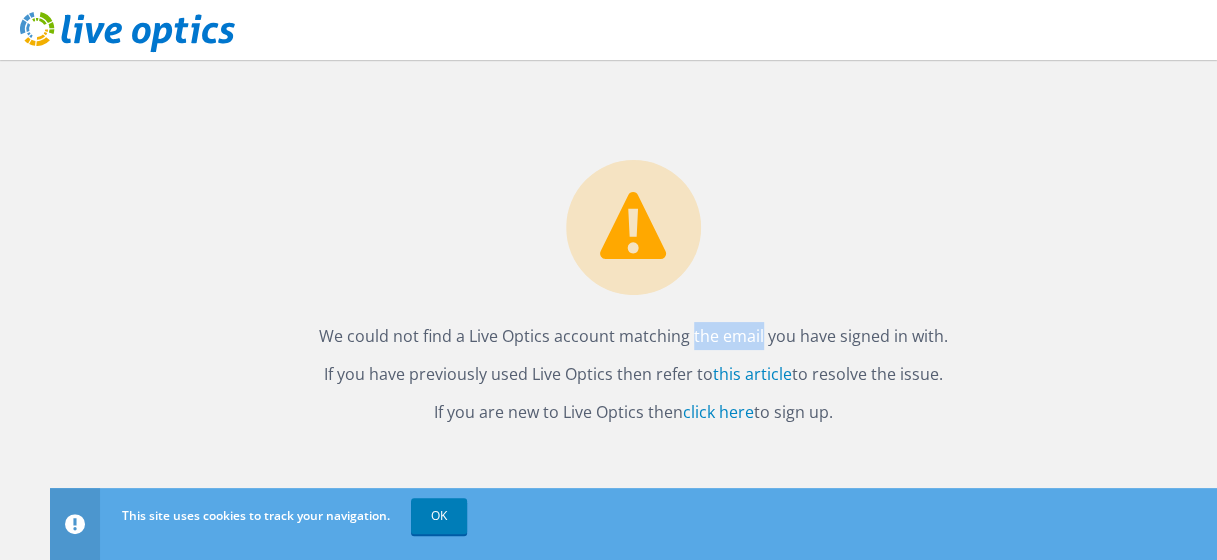 click on "We could not find a Live Optics account matching the email you have signed in with." at bounding box center (633, 336) 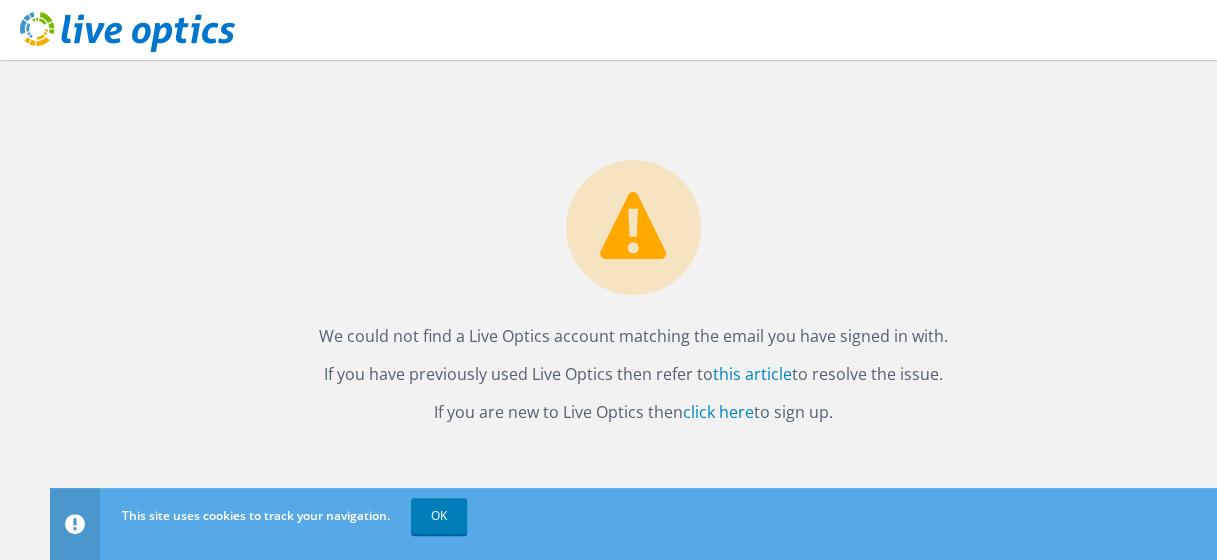 click on "If you are new to Live Optics then  click here  to sign up." at bounding box center [633, 412] 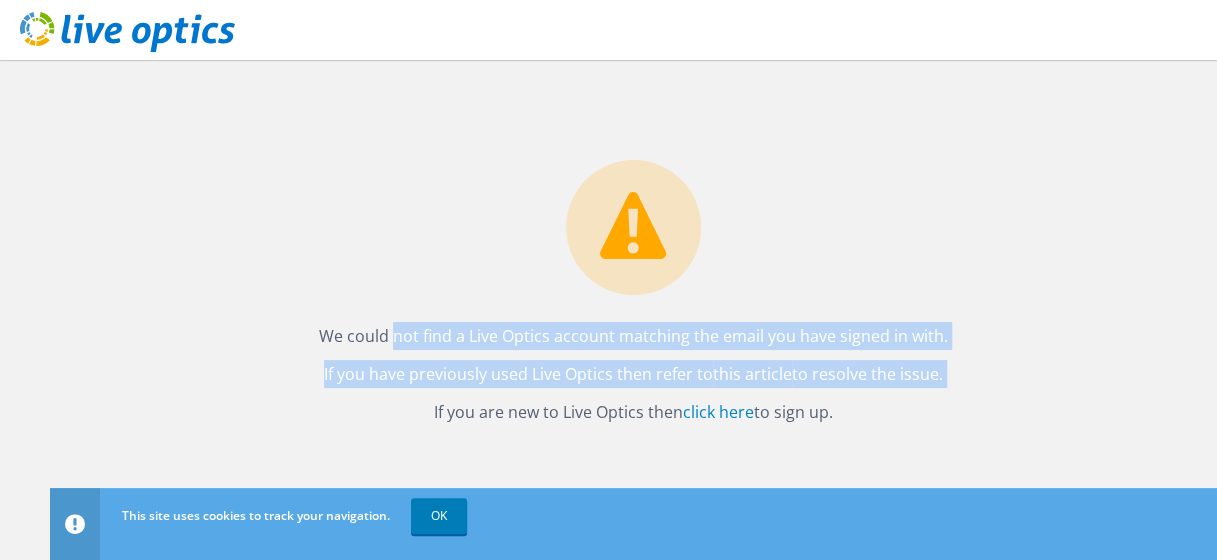 drag, startPoint x: 414, startPoint y: 426, endPoint x: 965, endPoint y: 314, distance: 562.2677 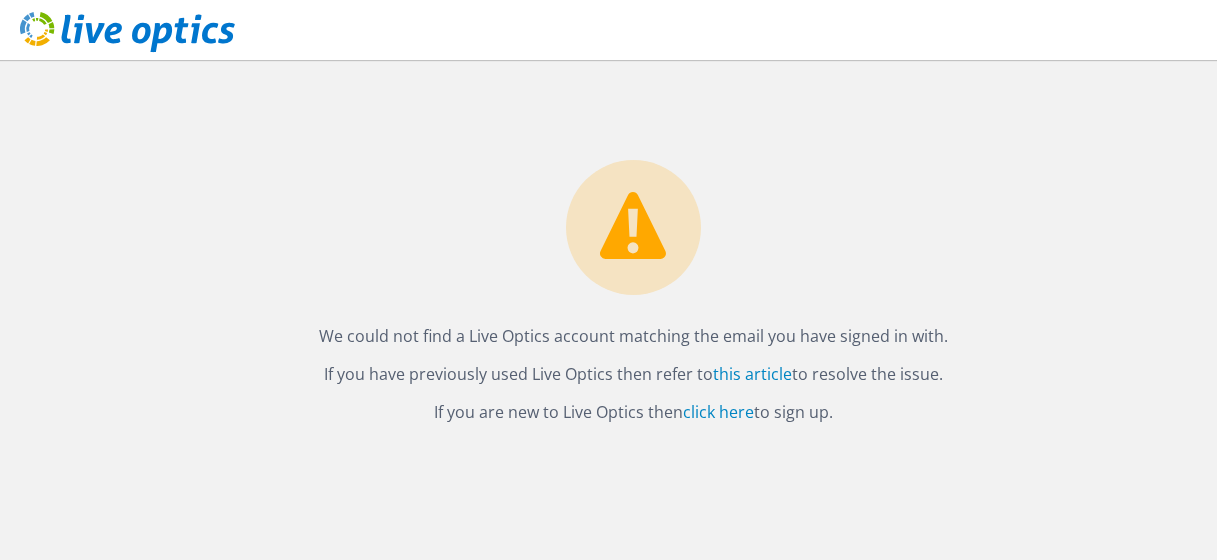 scroll, scrollTop: 0, scrollLeft: 0, axis: both 